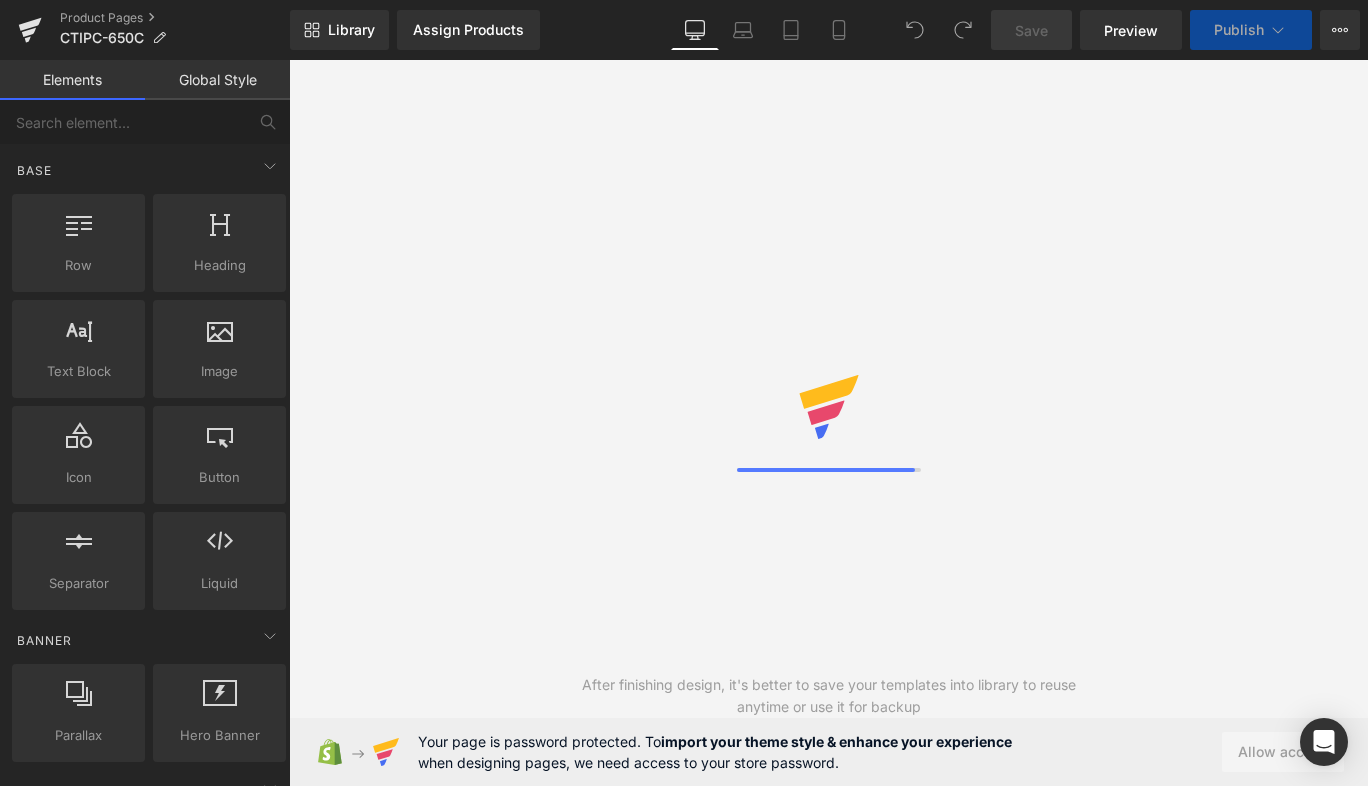 scroll, scrollTop: 0, scrollLeft: 0, axis: both 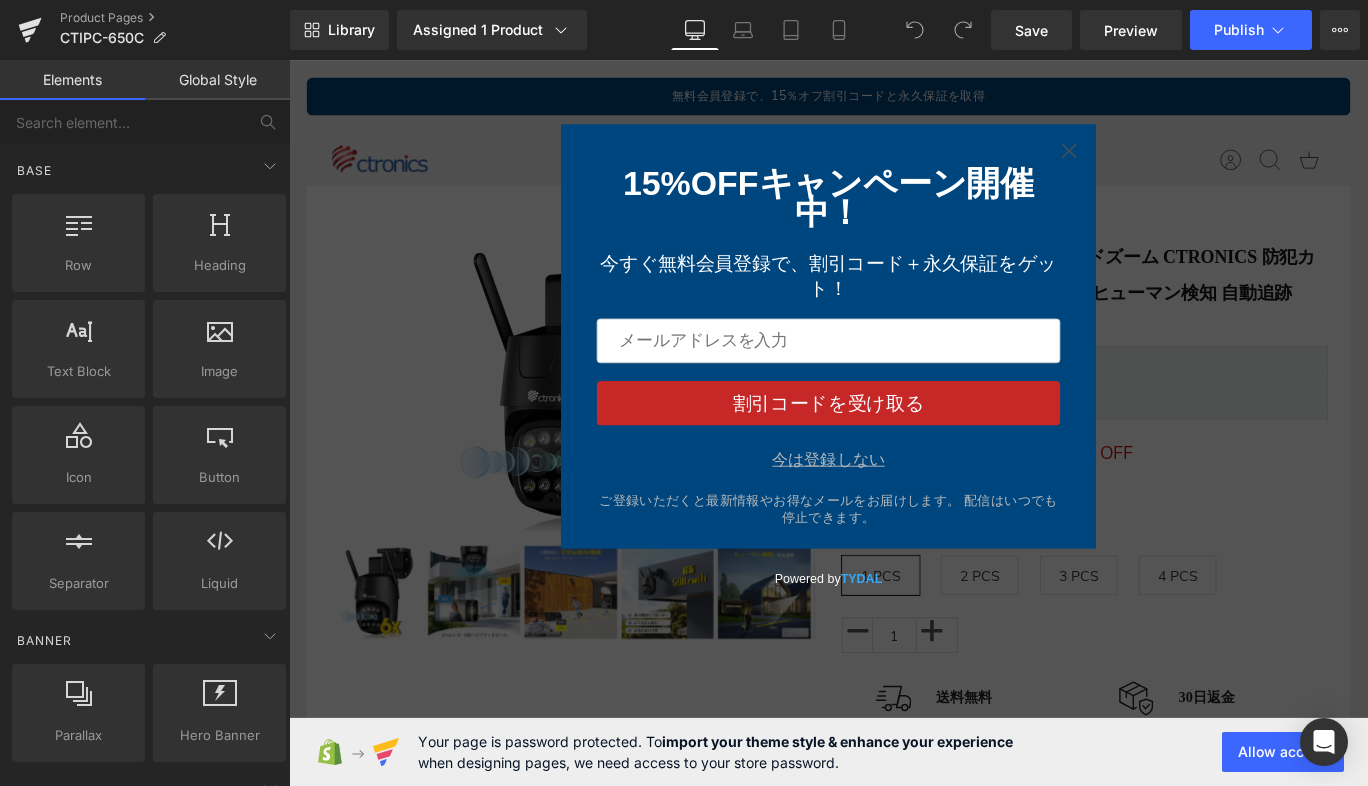 click on "今は登録しない" at bounding box center [894, 508] 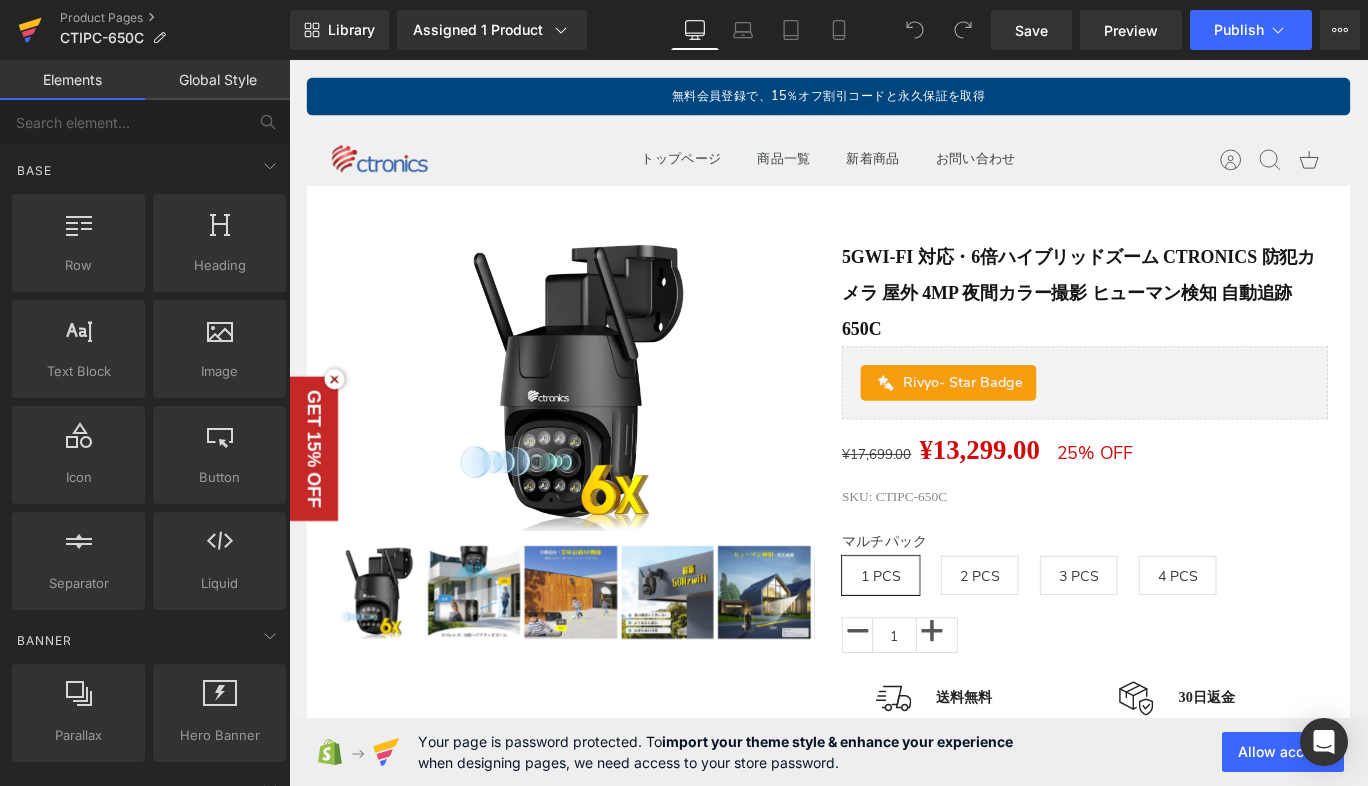 click at bounding box center [30, 30] 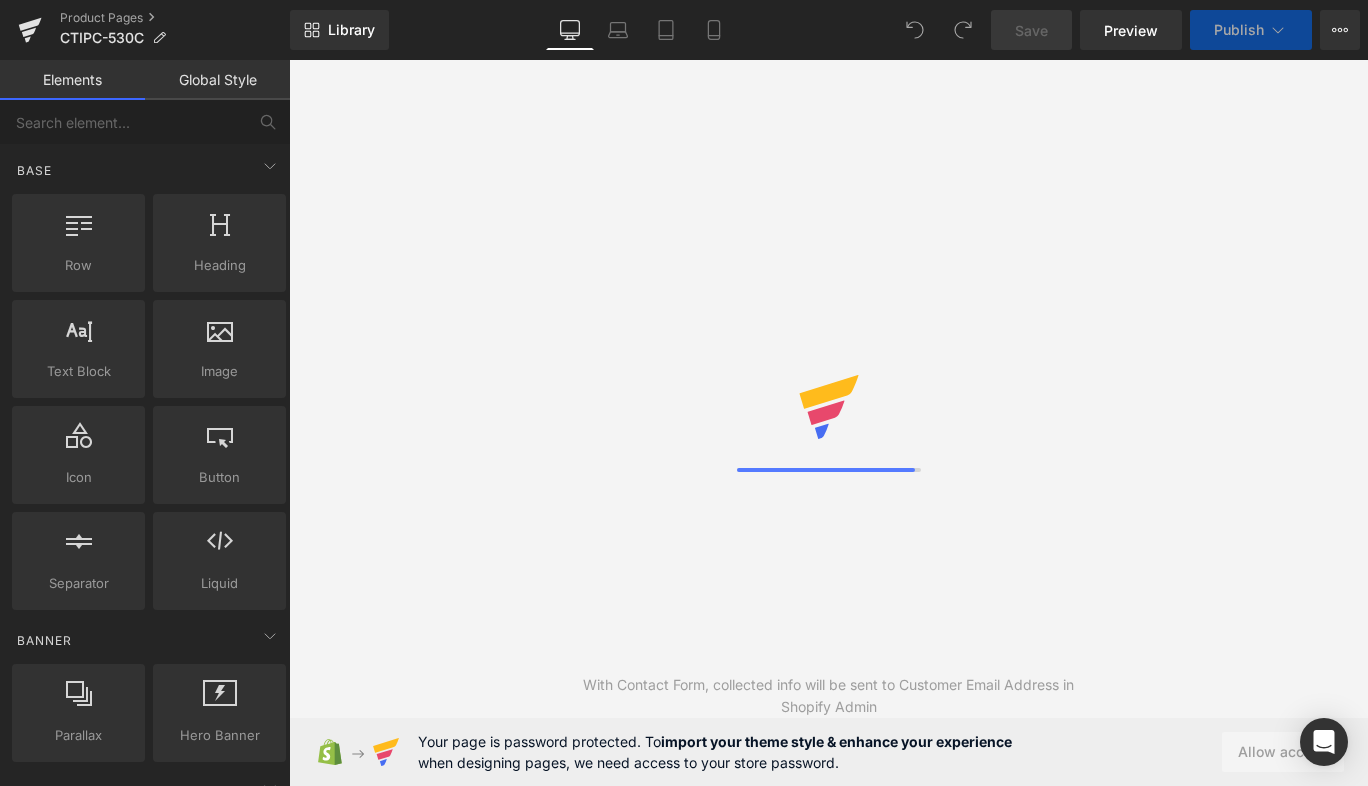 scroll, scrollTop: 0, scrollLeft: 0, axis: both 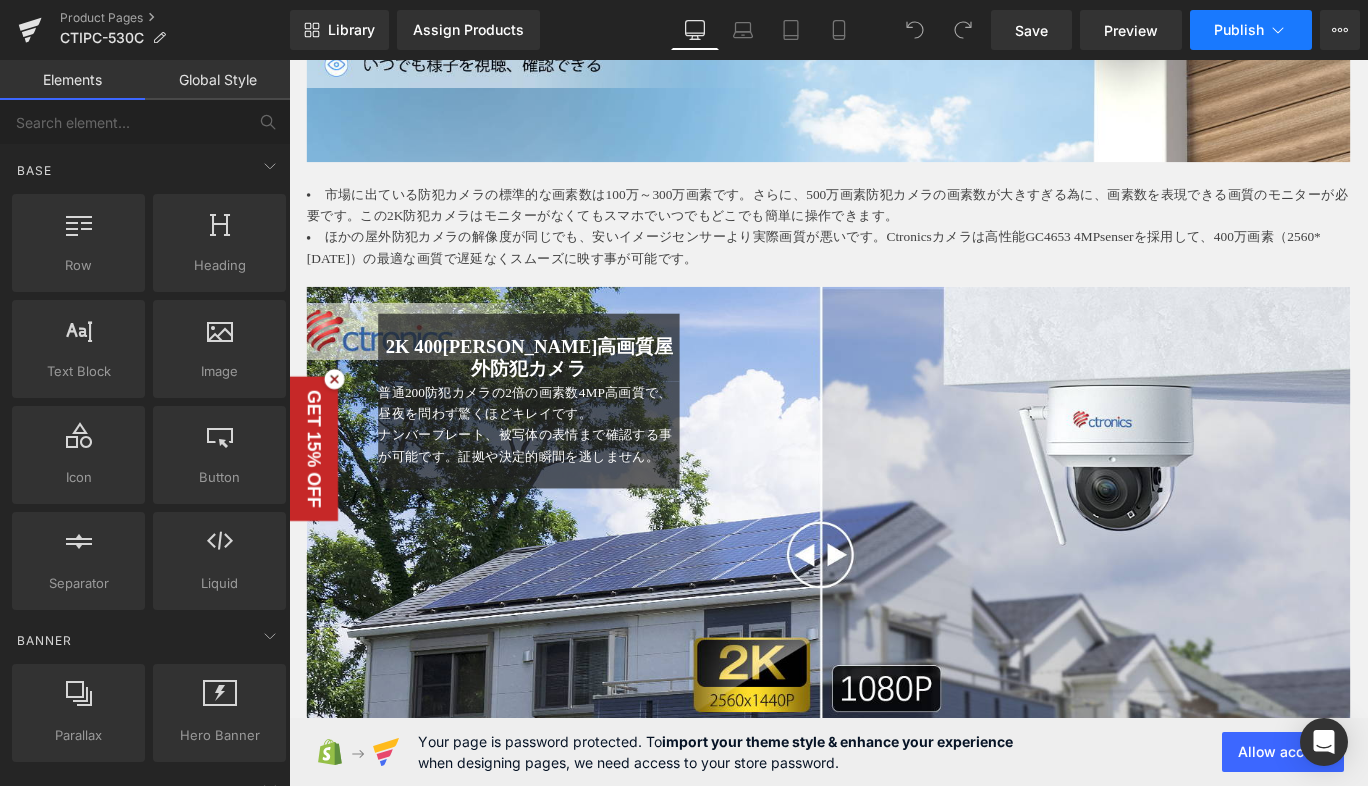 click on "Publish" at bounding box center (1251, 30) 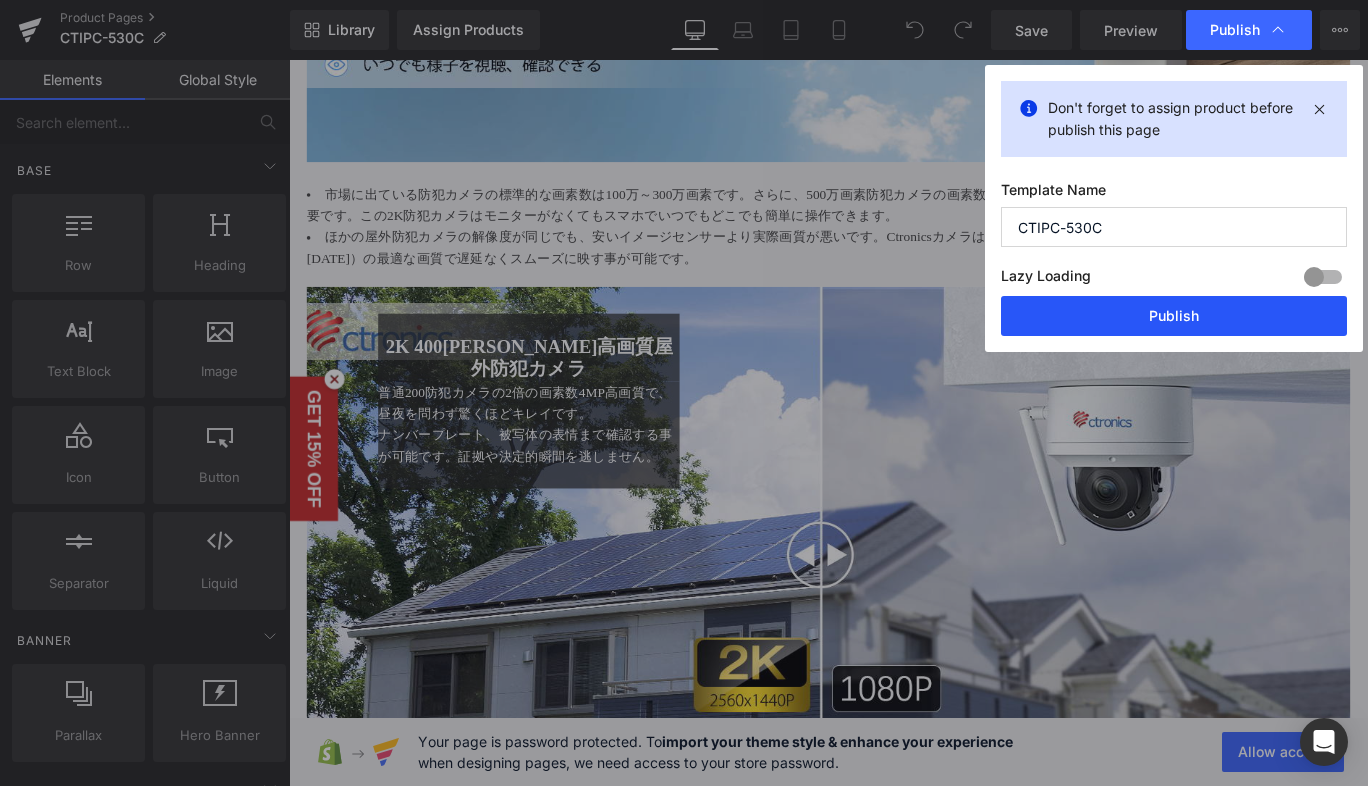 drag, startPoint x: 1292, startPoint y: 307, endPoint x: 1088, endPoint y: 241, distance: 214.41083 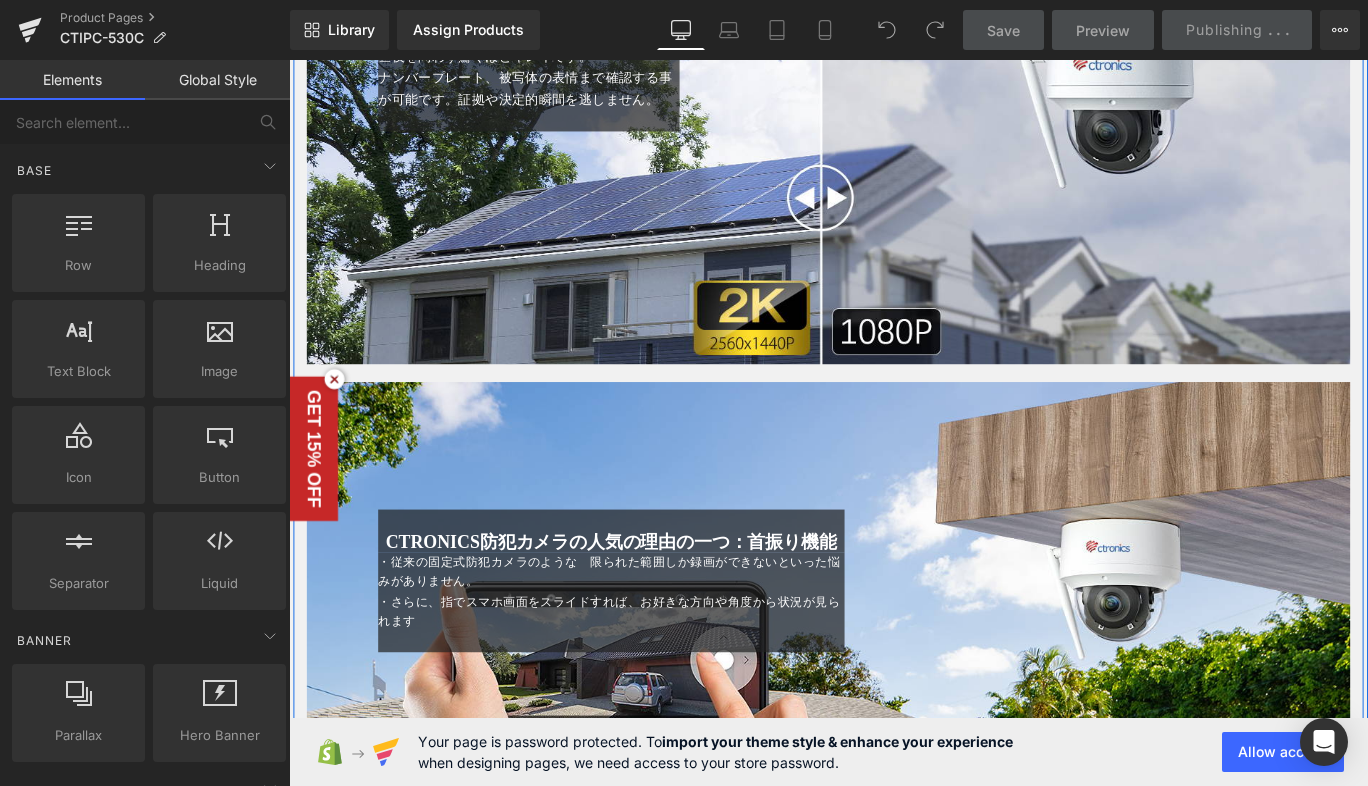 scroll, scrollTop: 2200, scrollLeft: 0, axis: vertical 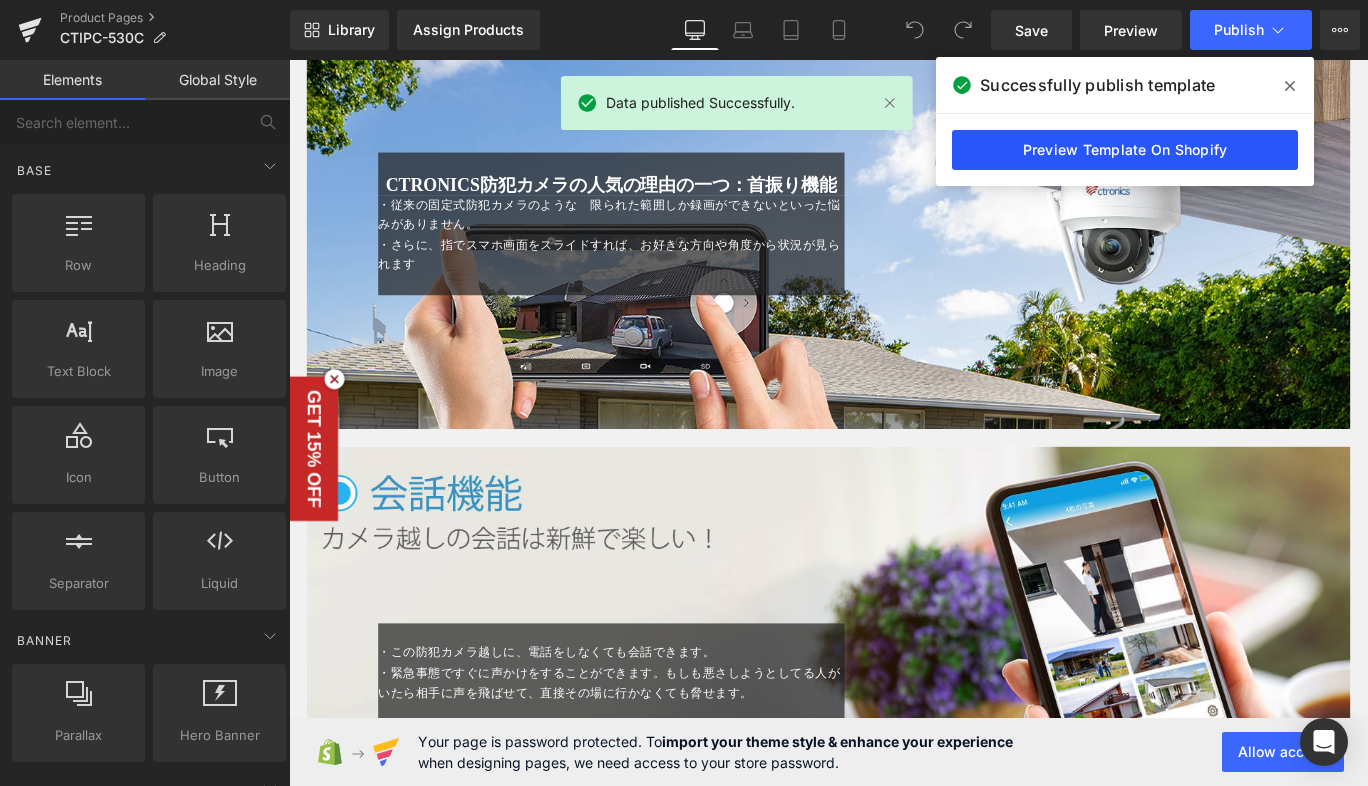 click on "Preview Template On Shopify" at bounding box center [1125, 150] 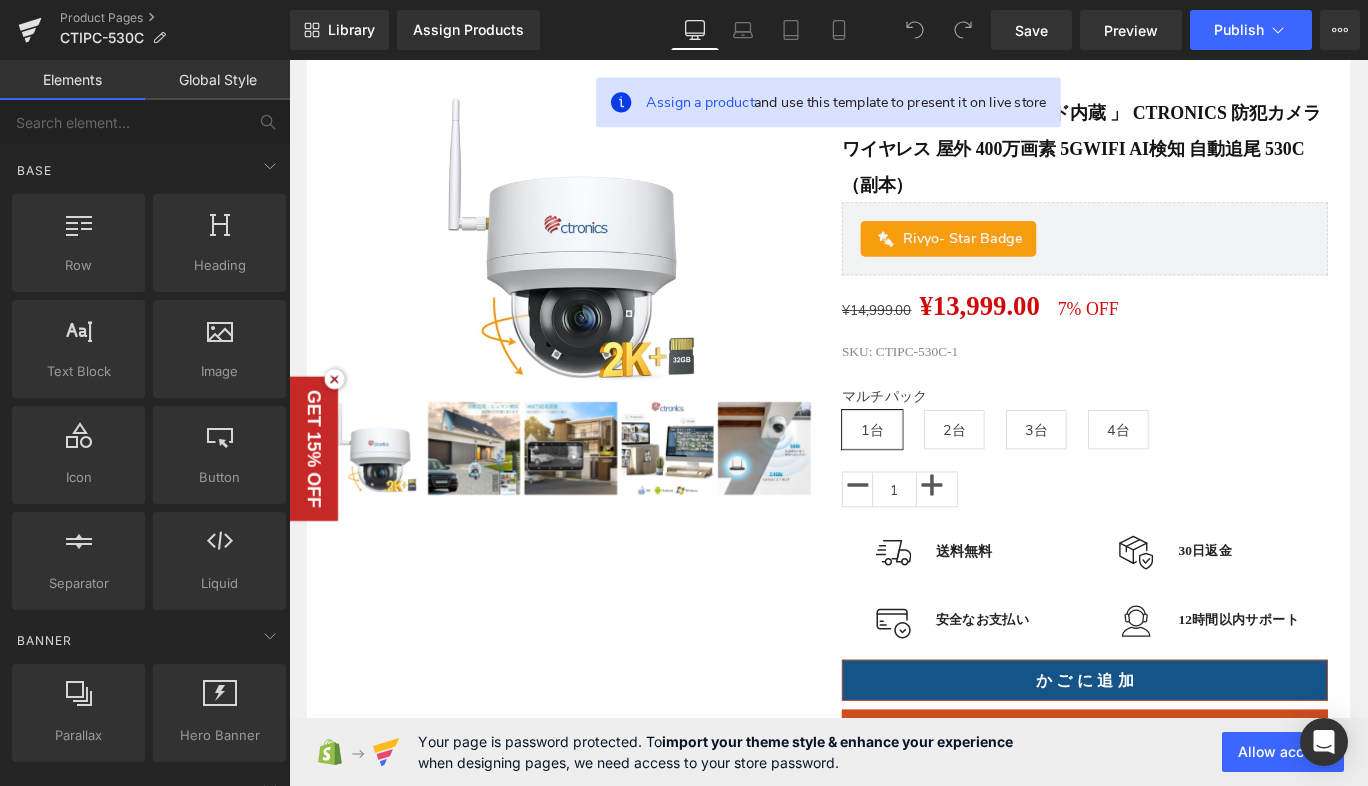 scroll, scrollTop: 100, scrollLeft: 0, axis: vertical 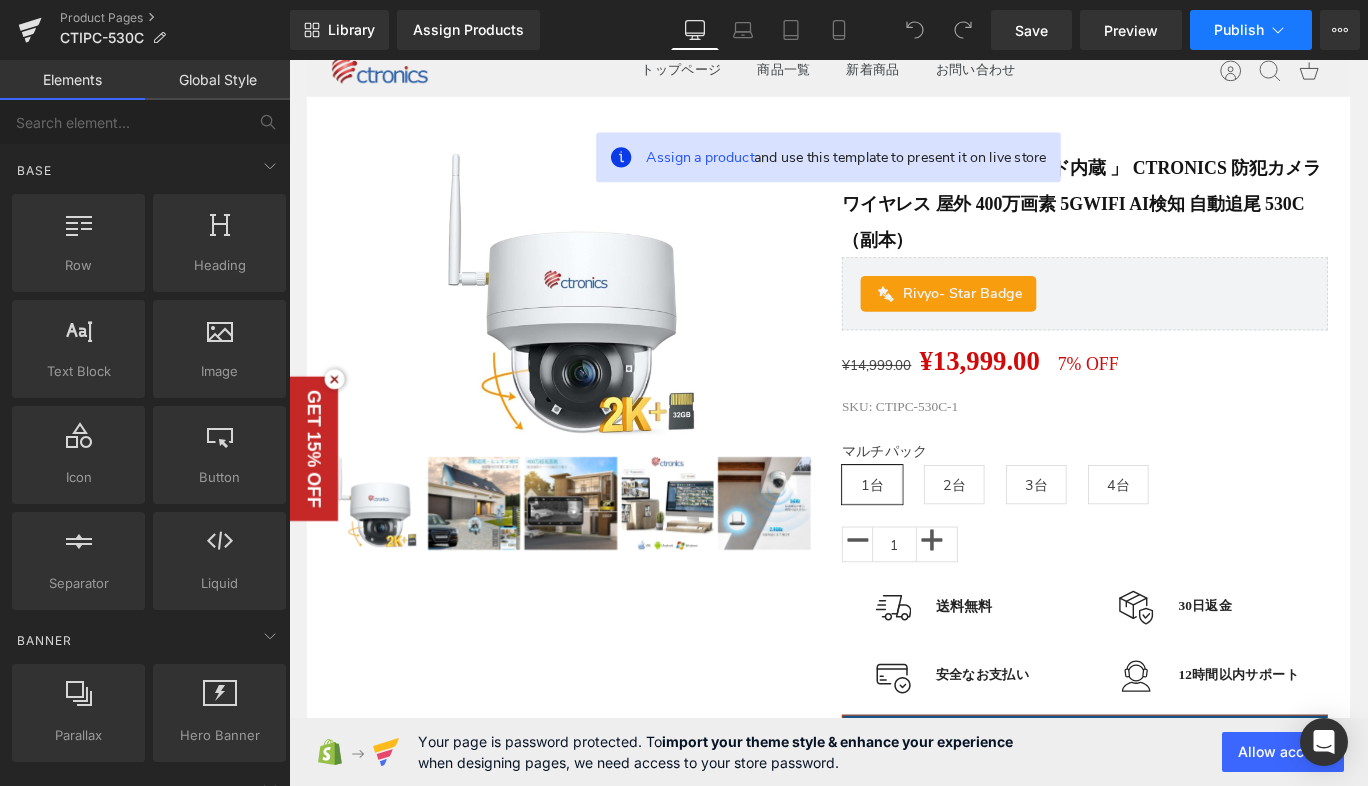 click on "Publish" at bounding box center [1251, 30] 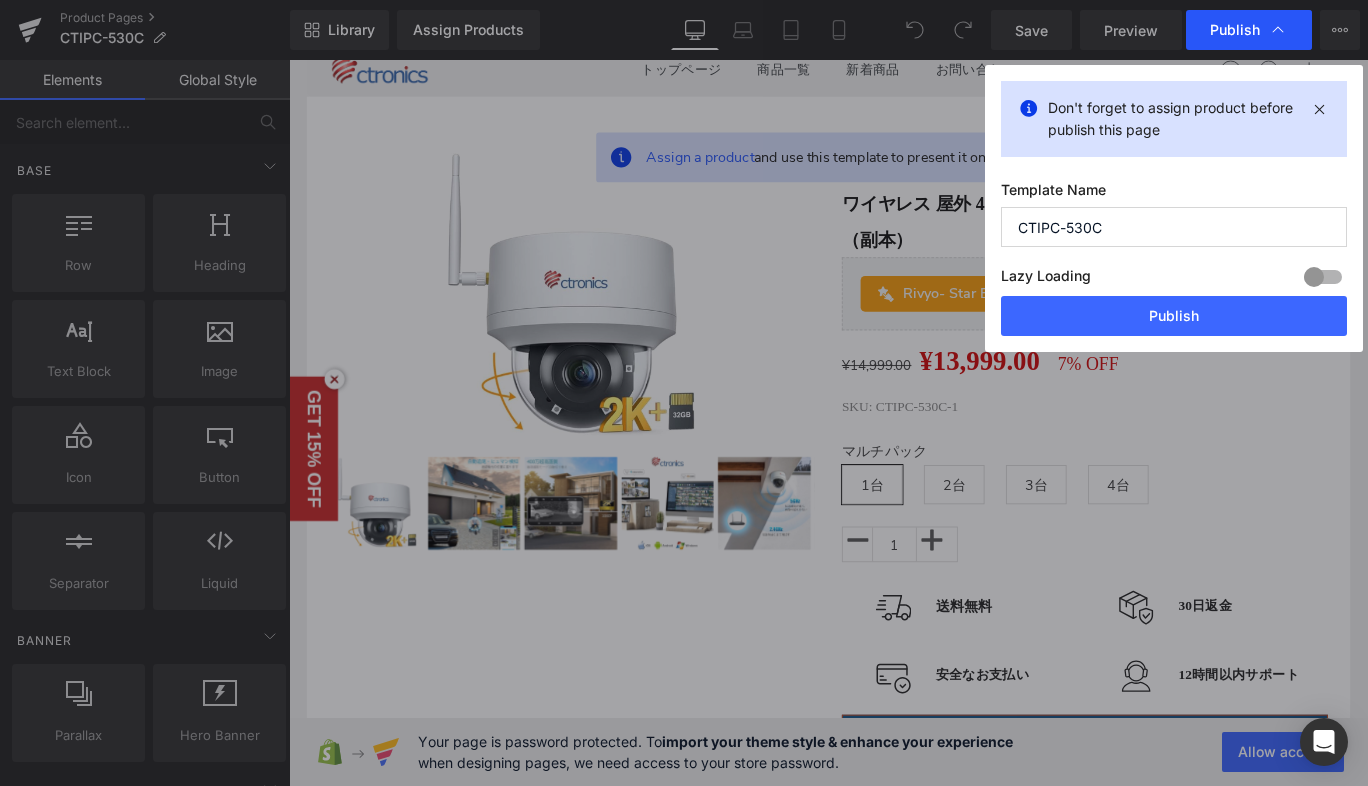 type 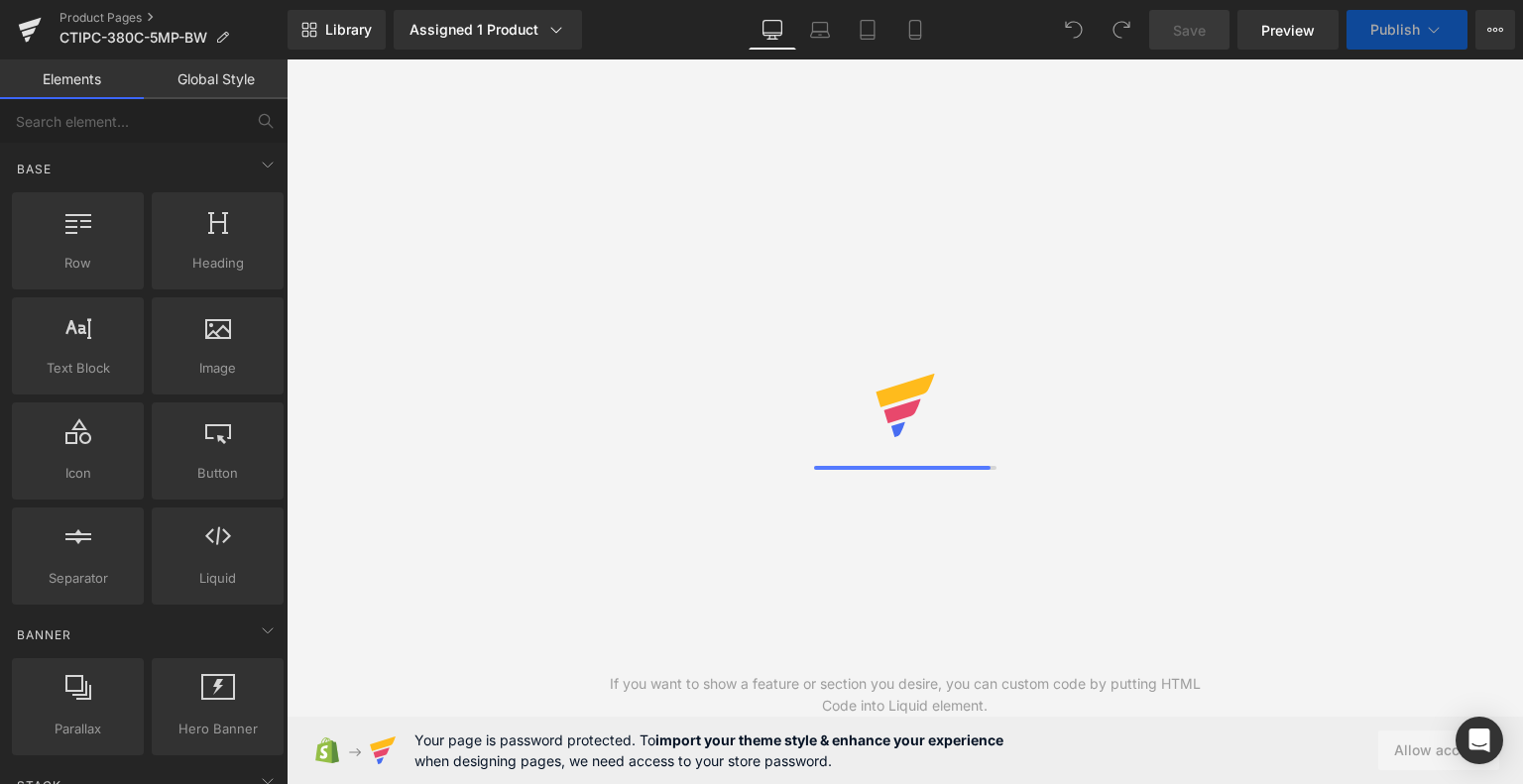 scroll, scrollTop: 0, scrollLeft: 0, axis: both 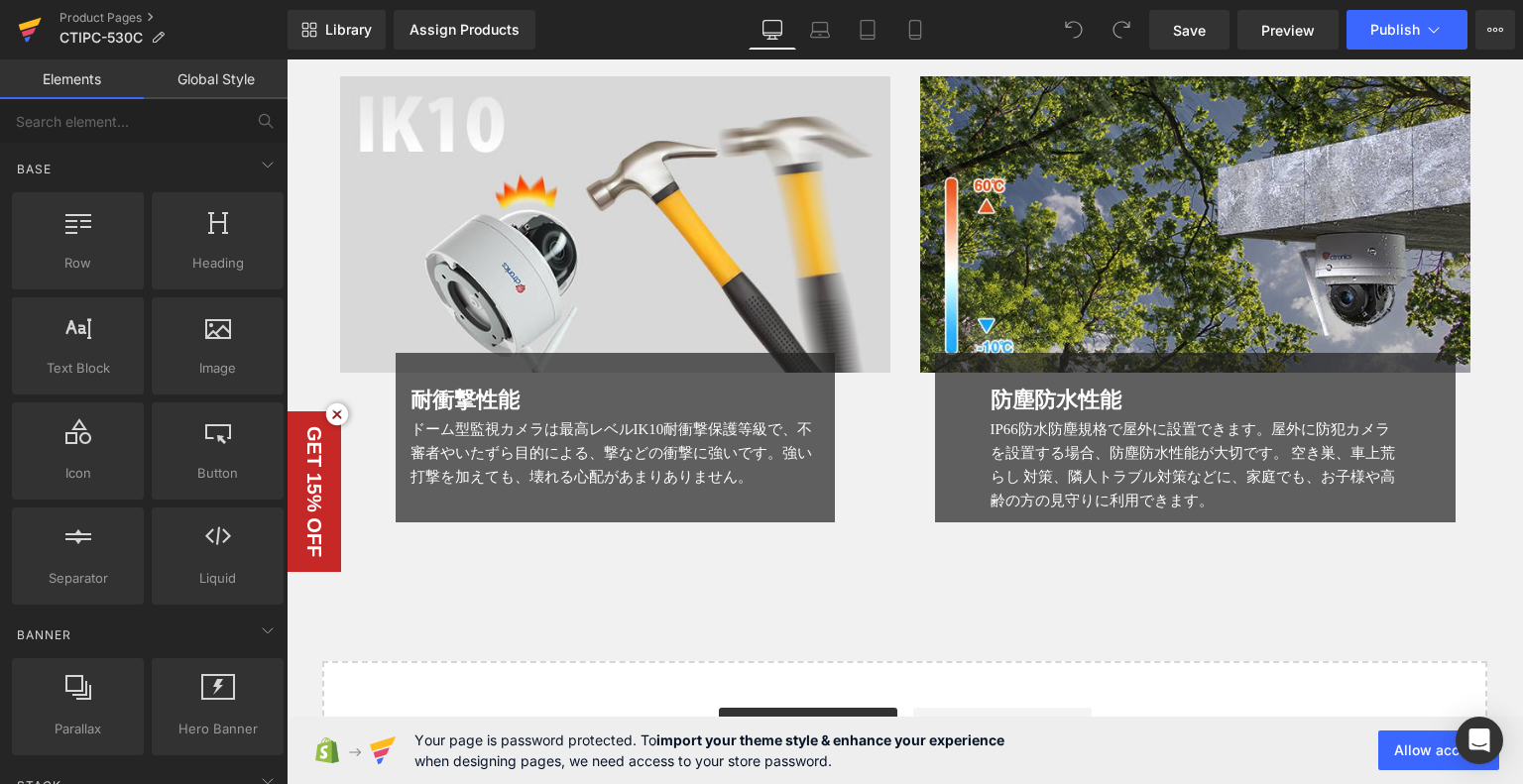 click 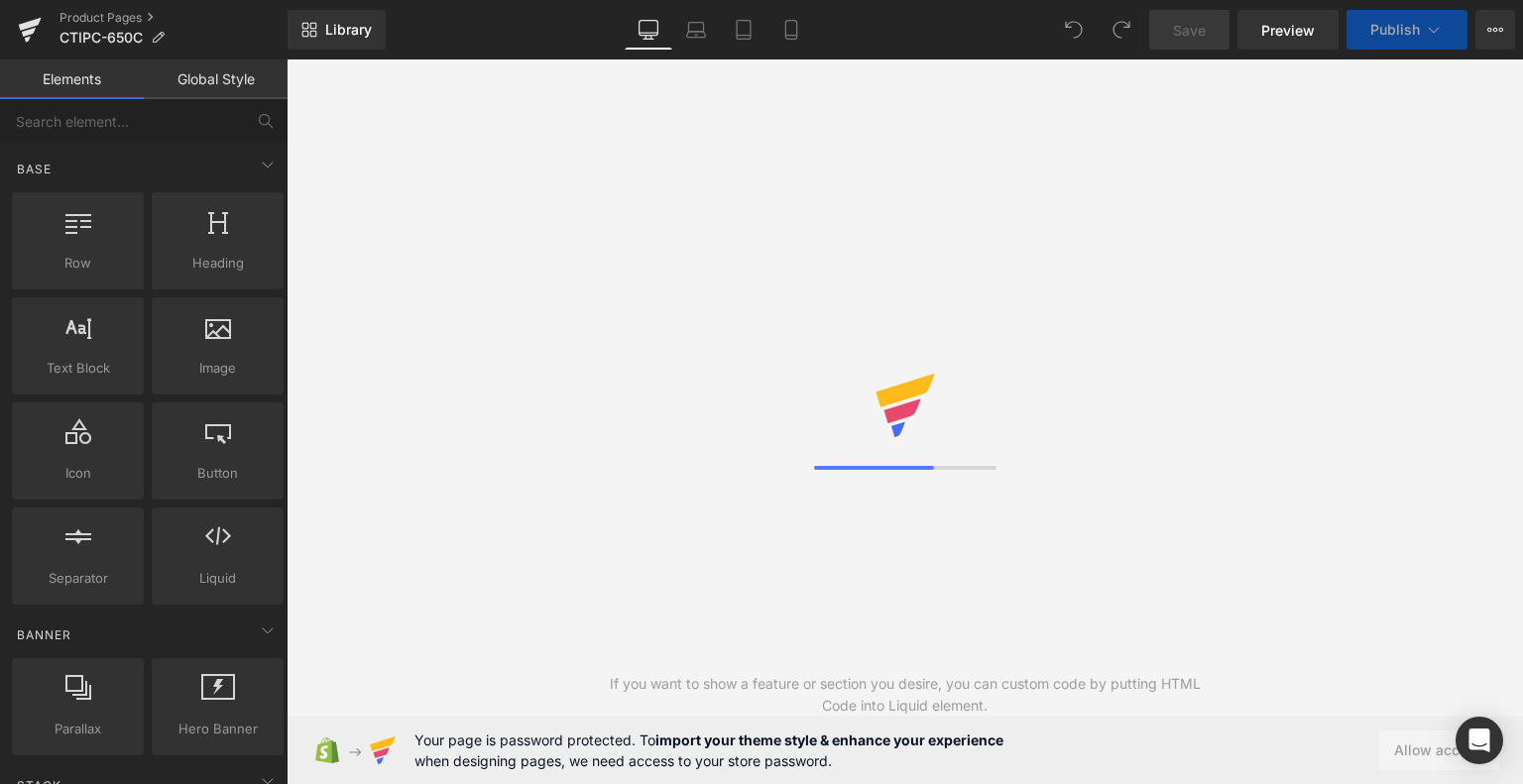 scroll, scrollTop: 0, scrollLeft: 0, axis: both 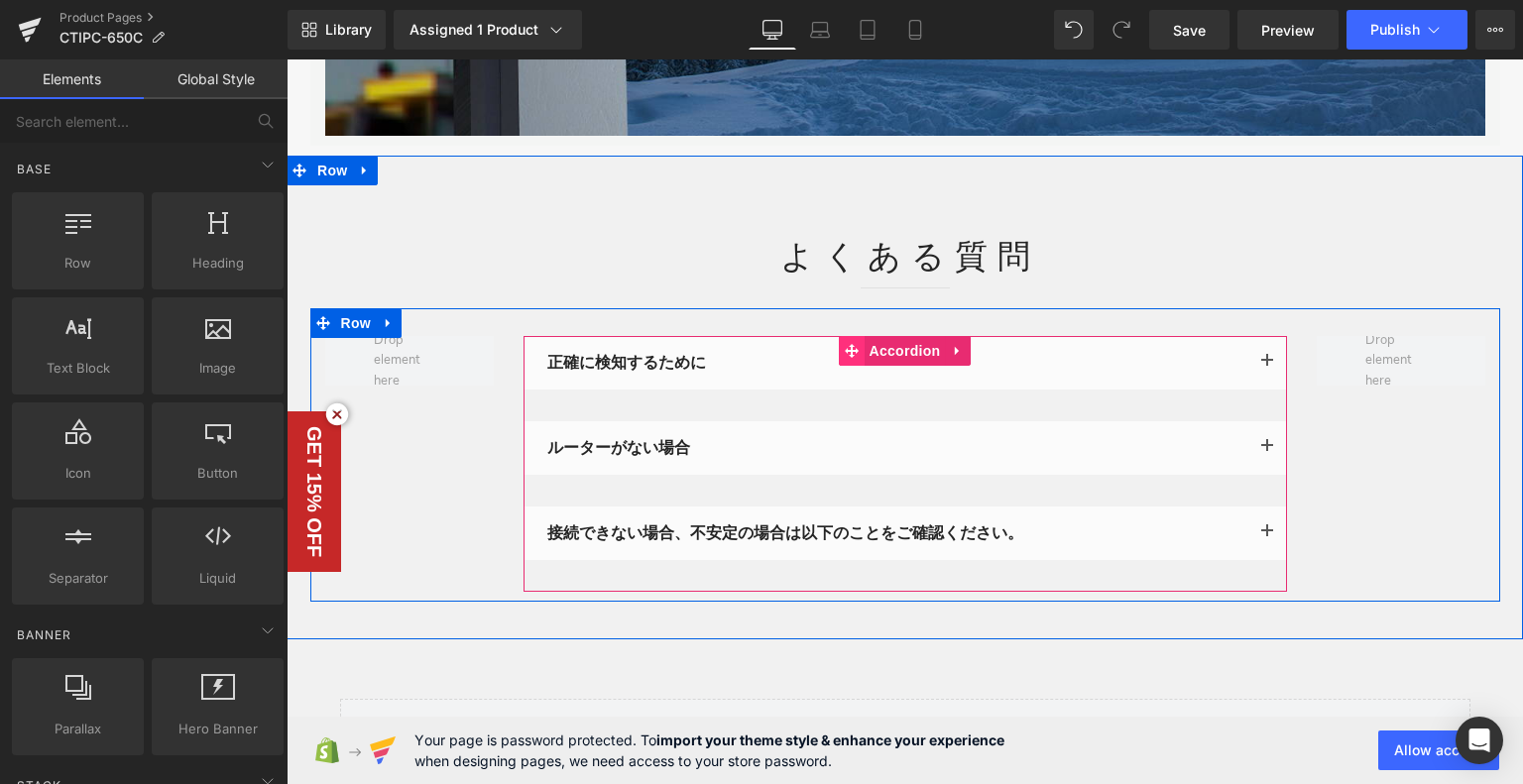 click 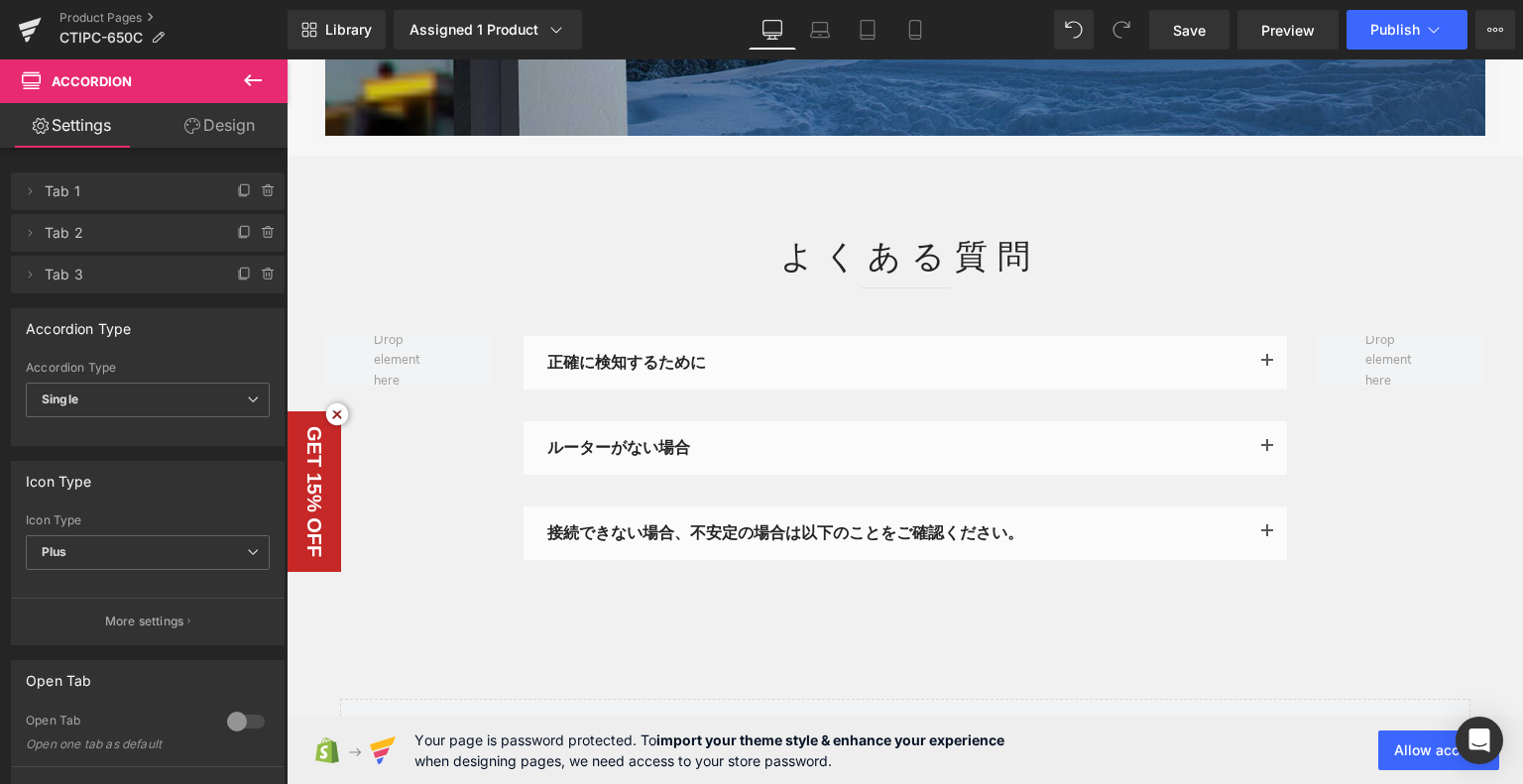 click 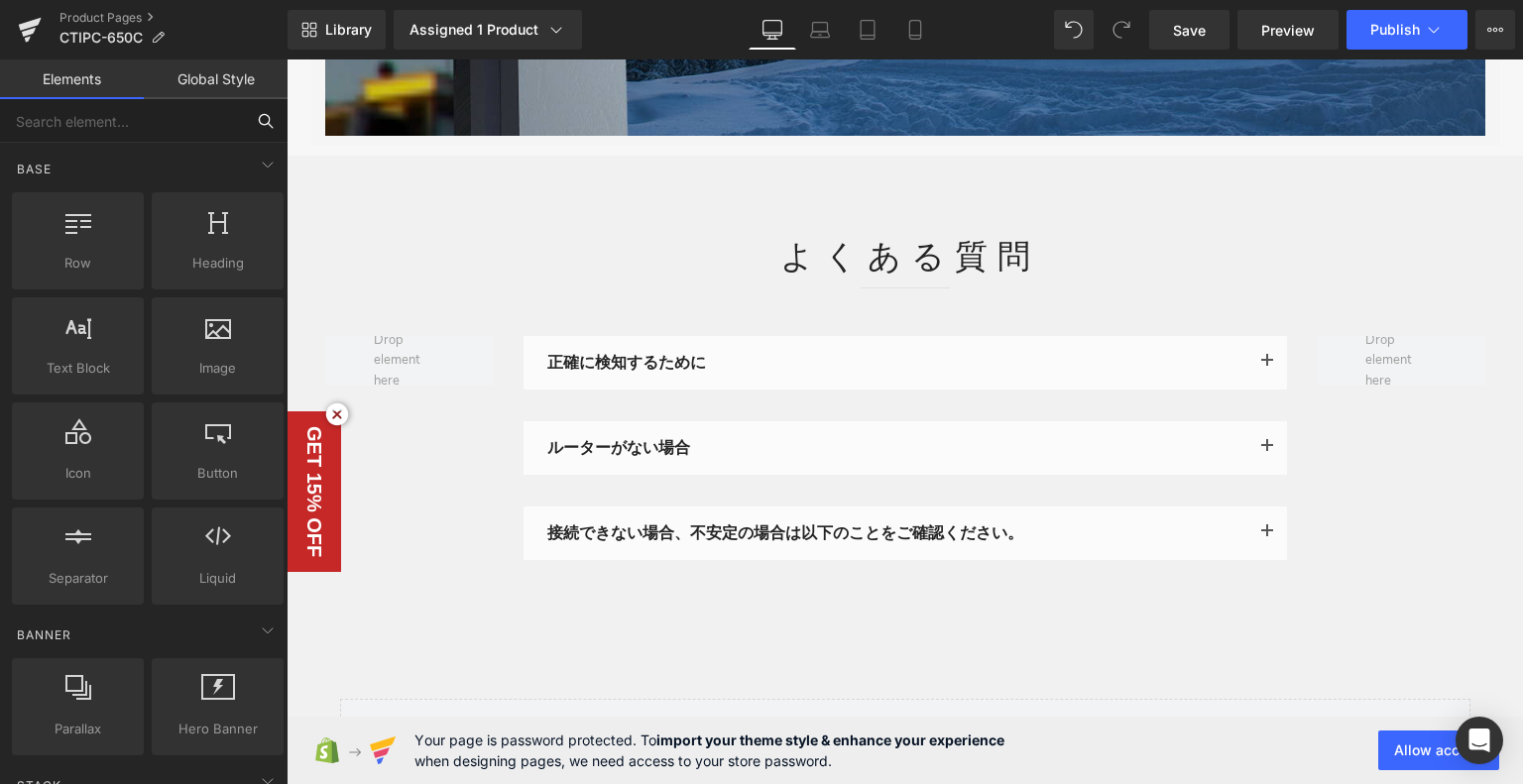 click at bounding box center (122, 121) 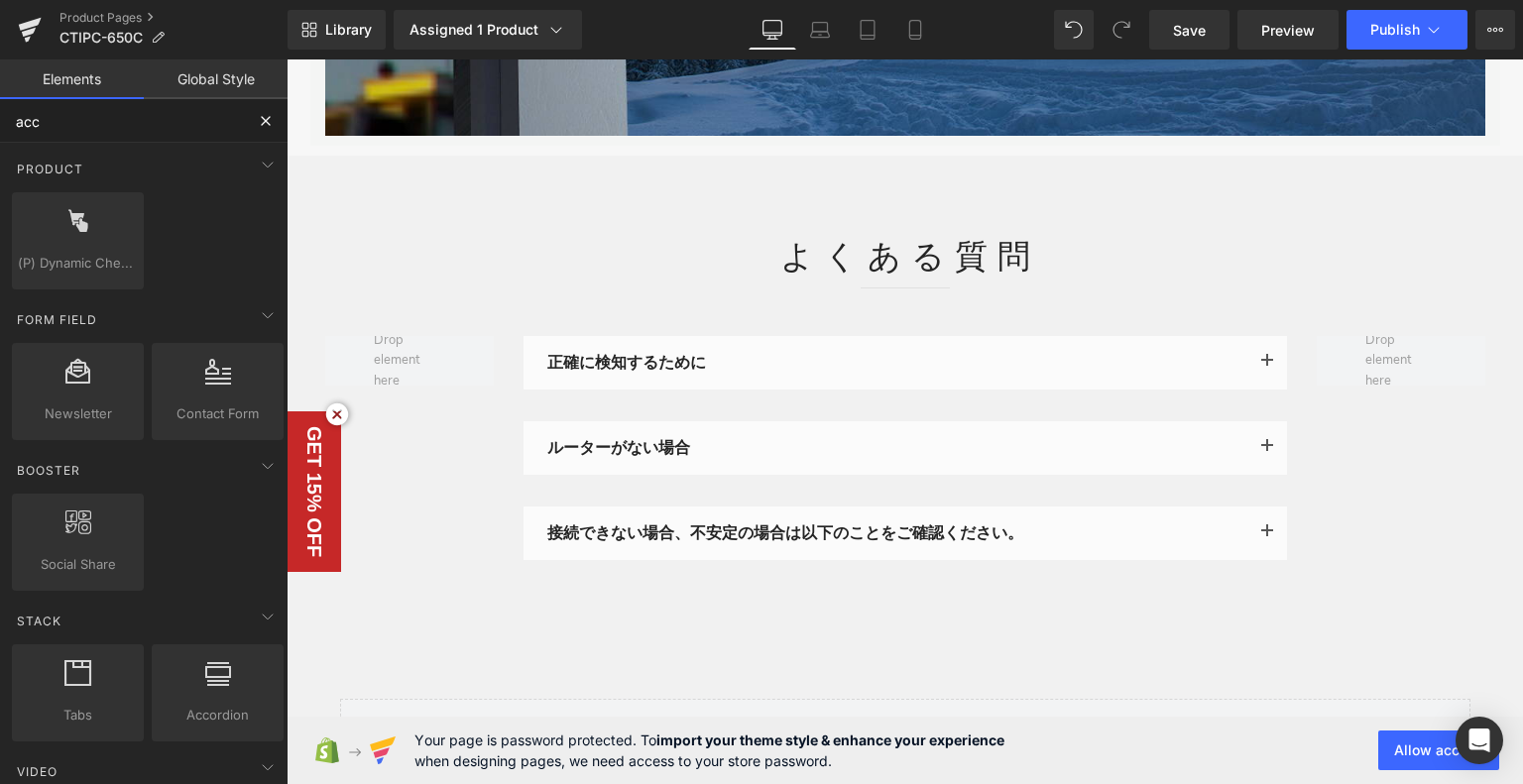 type on "acc" 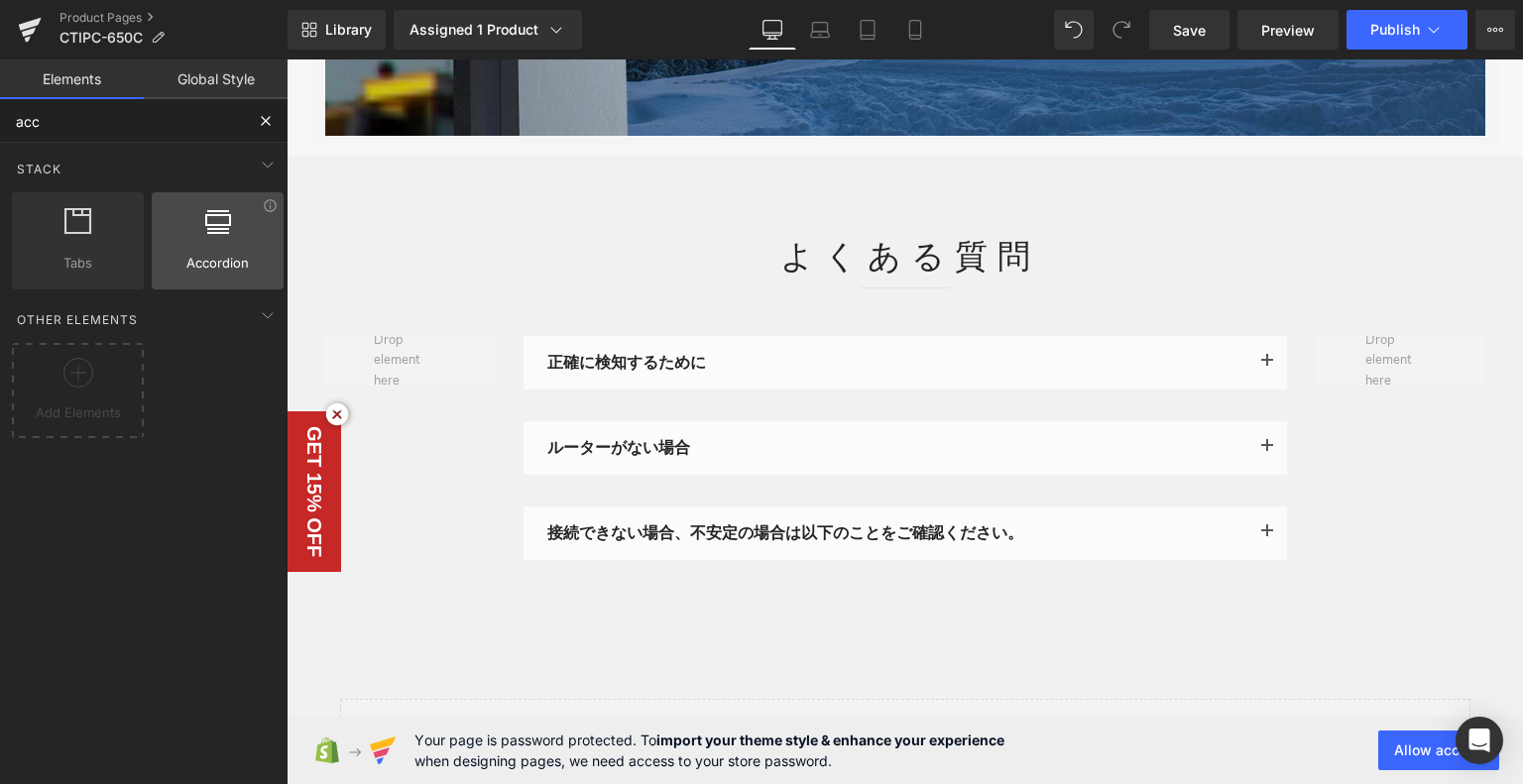 click at bounding box center (217, 230) 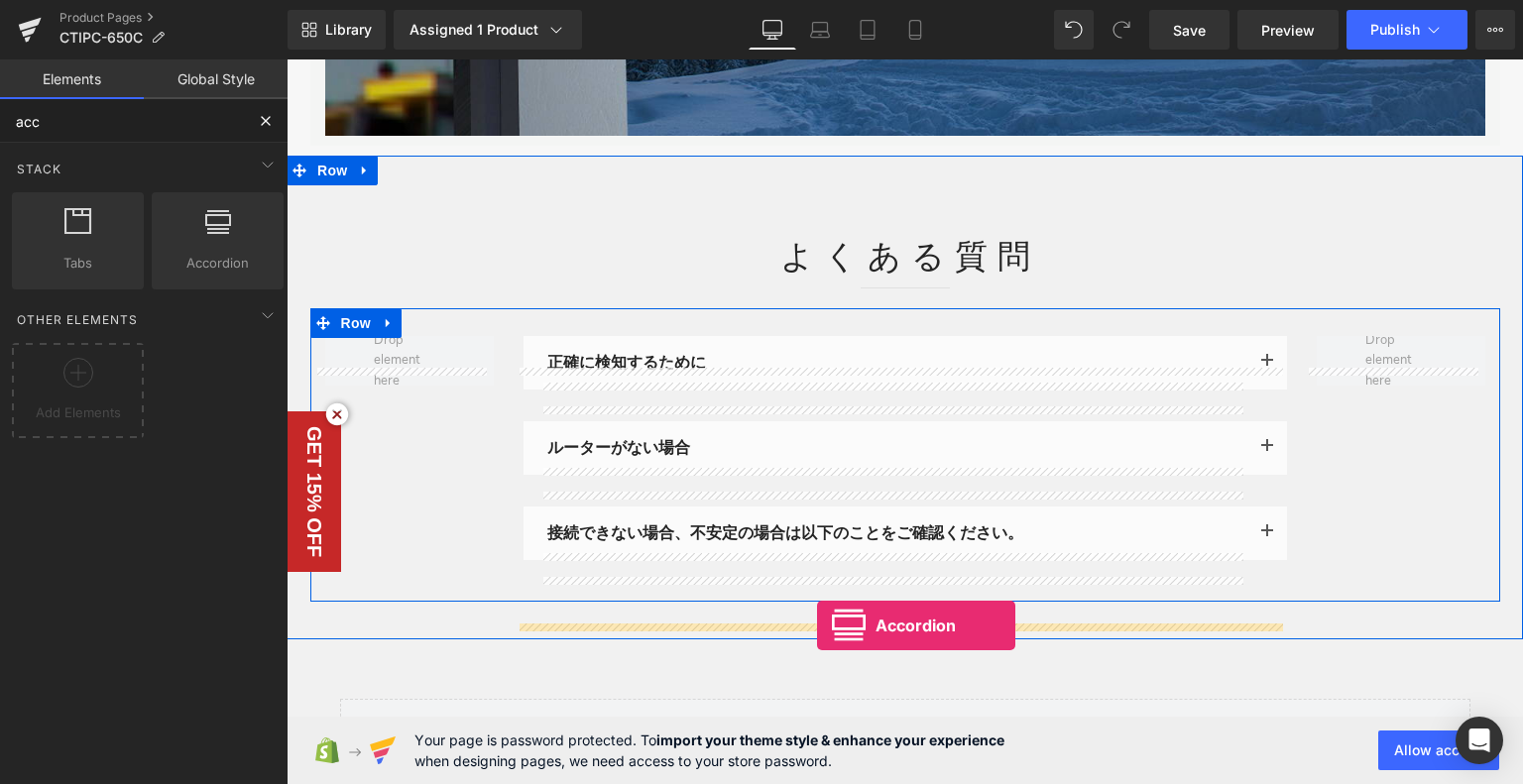 drag, startPoint x: 514, startPoint y: 286, endPoint x: 817, endPoint y: 625, distance: 454.67571 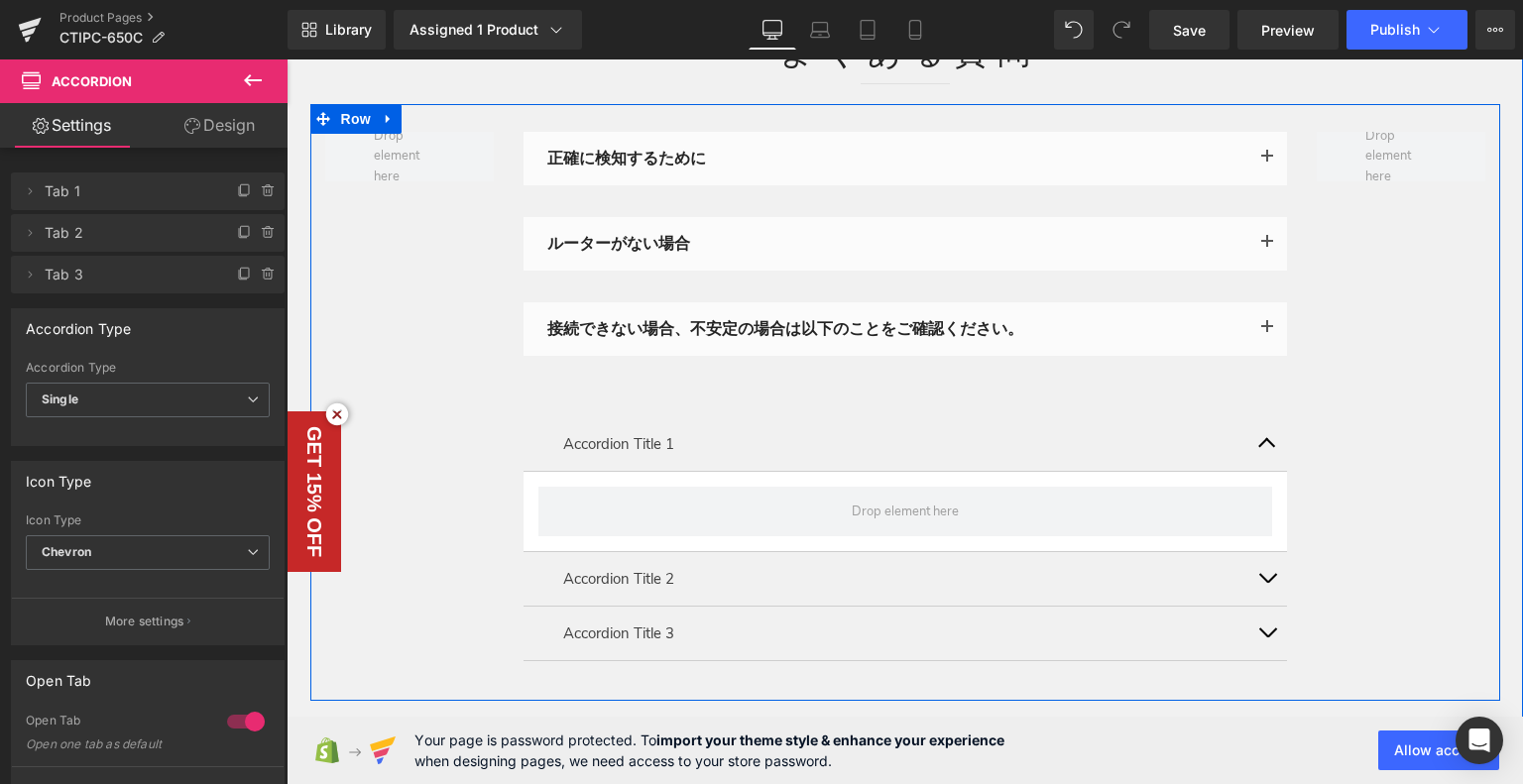 scroll, scrollTop: 7632, scrollLeft: 0, axis: vertical 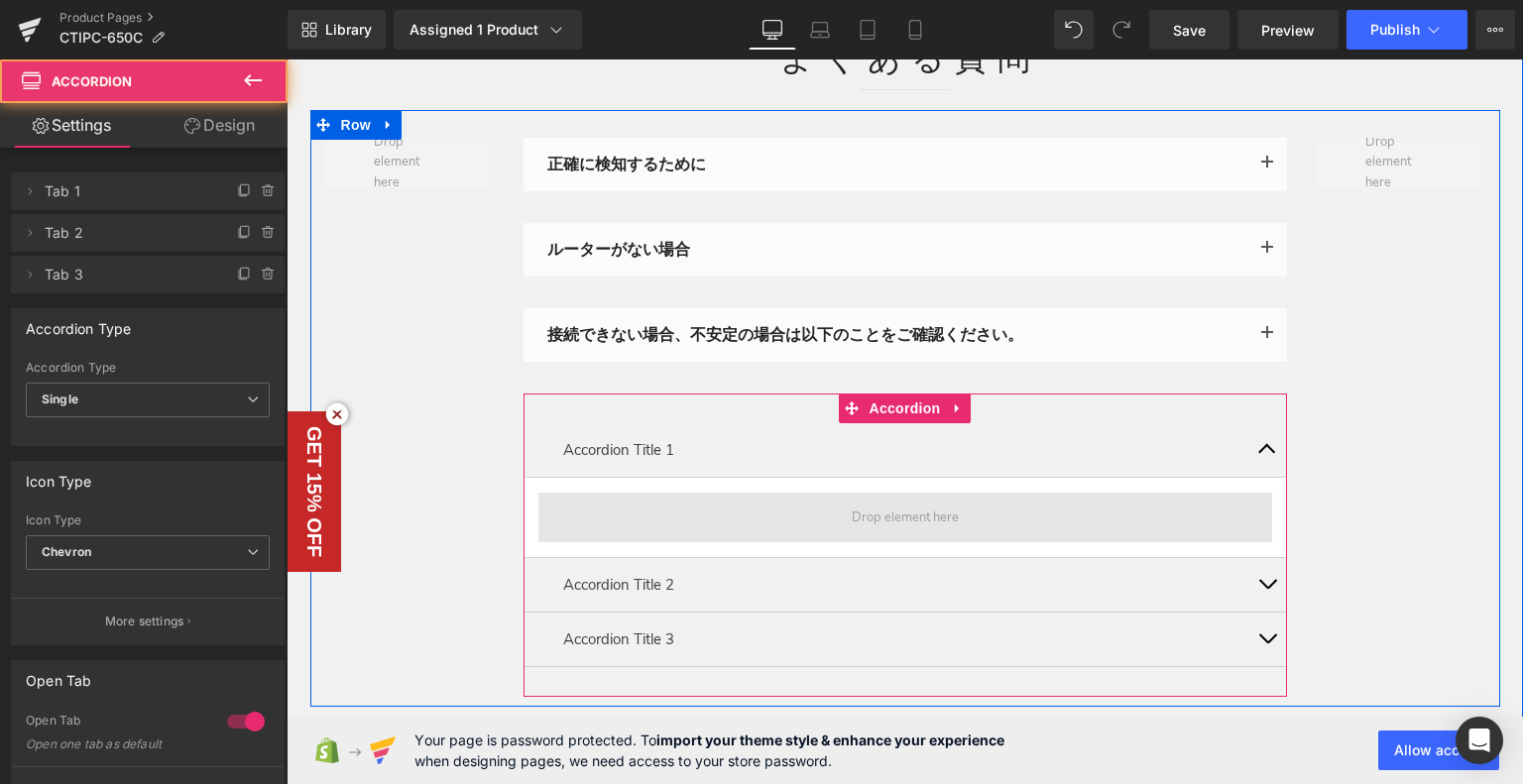 click at bounding box center (905, 517) 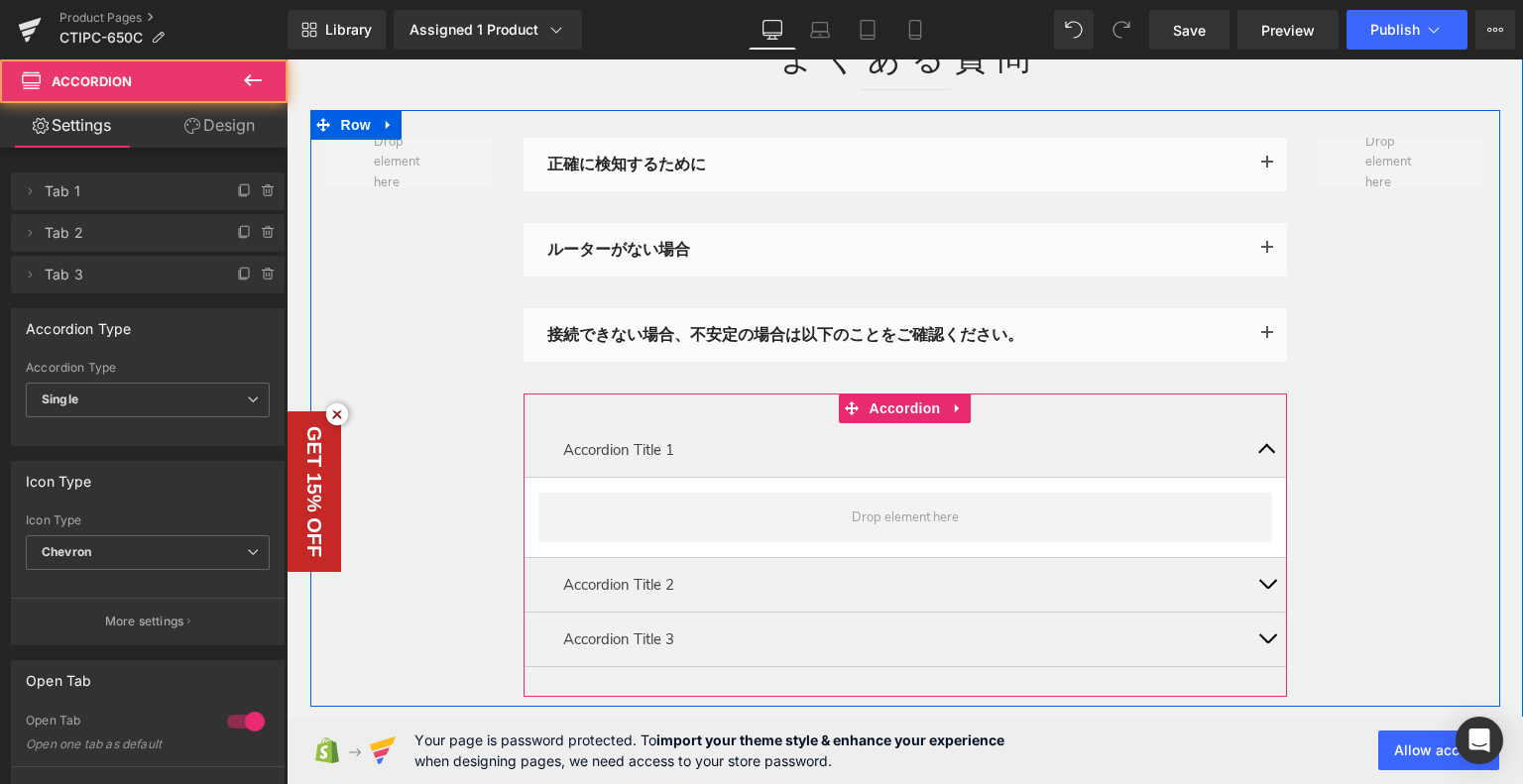 click at bounding box center [1267, 454] 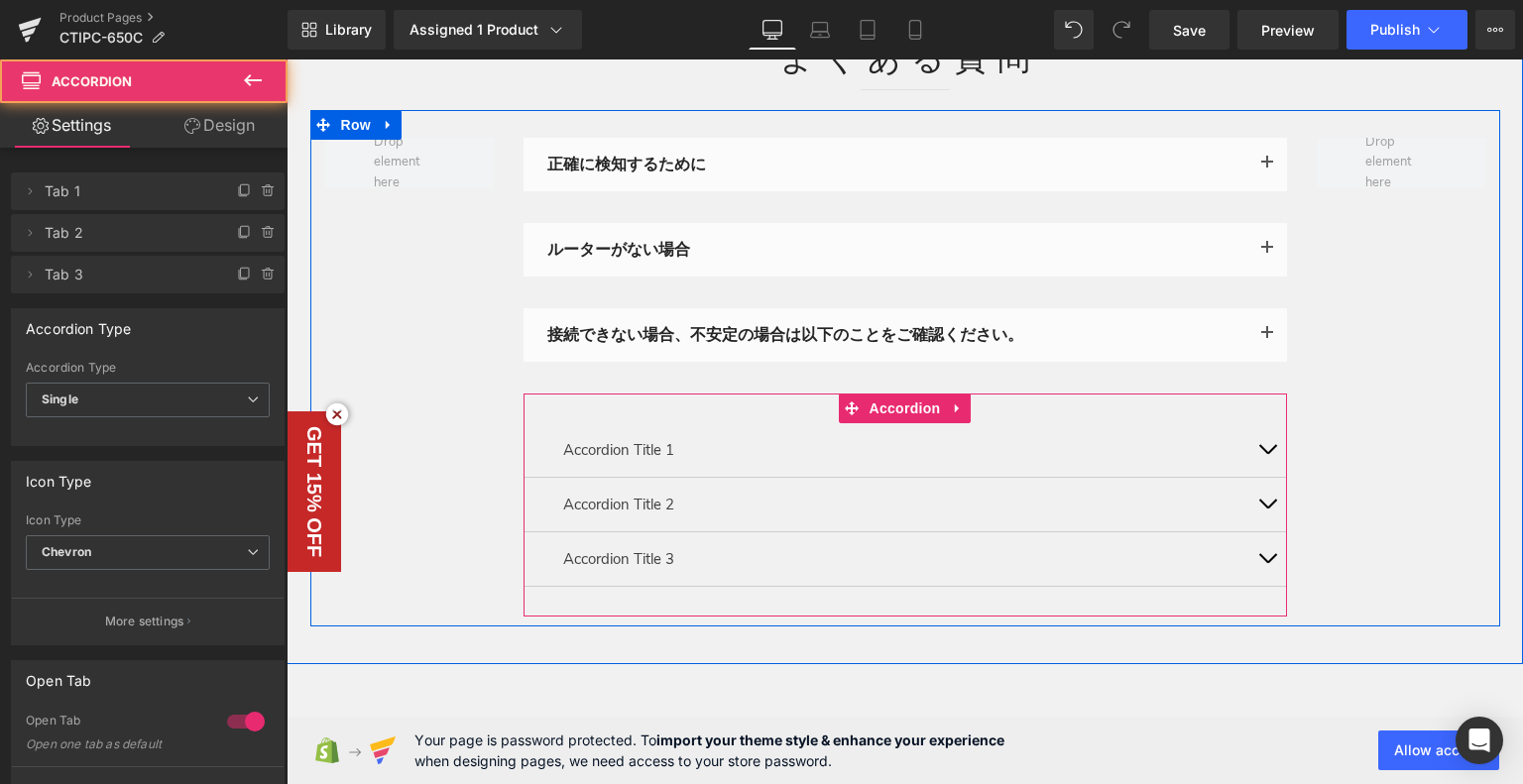 click on "Accordion Title 1
Text Block" at bounding box center (905, 450) 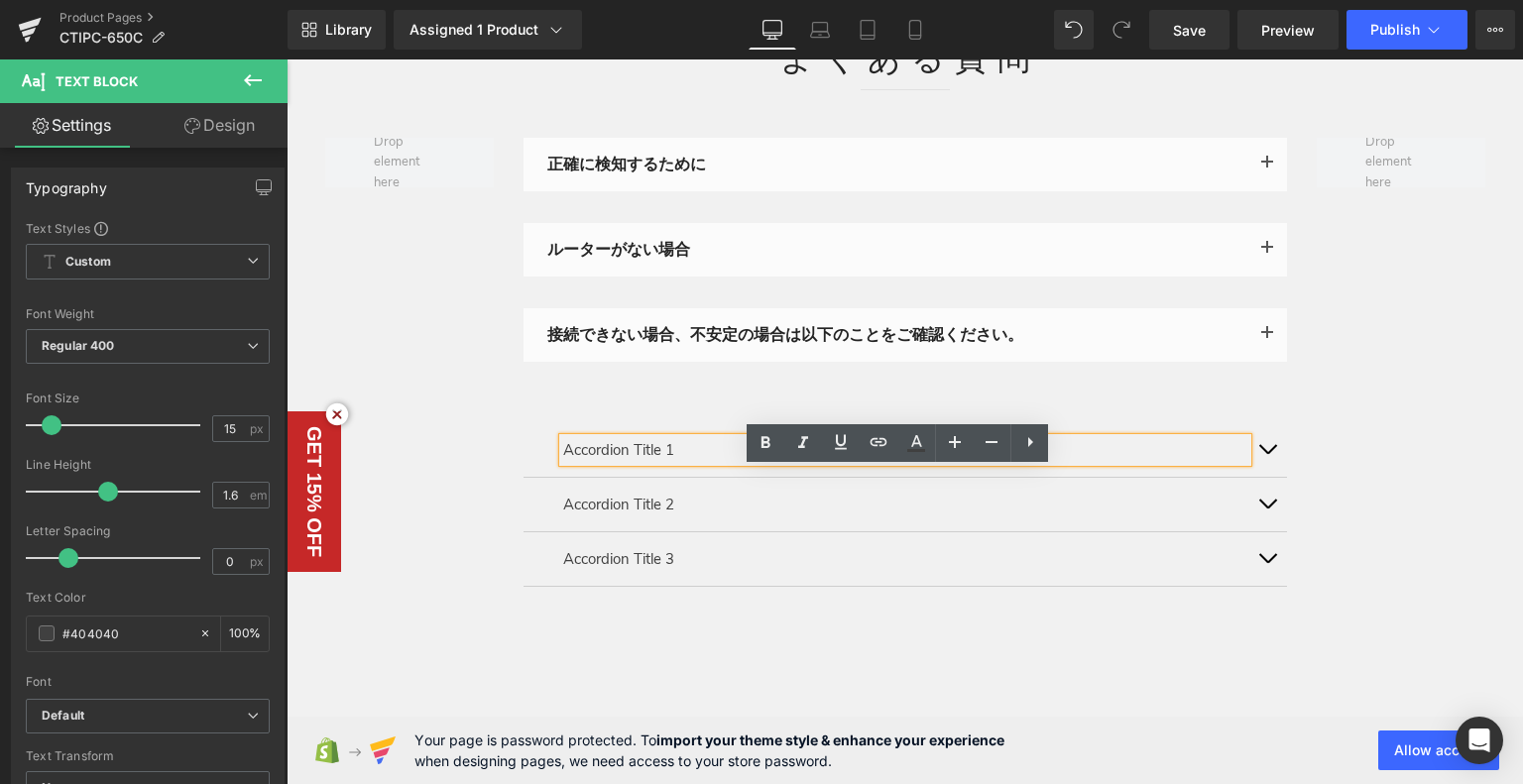 click on "Accordion Title 1
Text Block
Accordion Title 2
Text Block
Accordion Title 3
Text Block
Accordion" at bounding box center [905, 504] 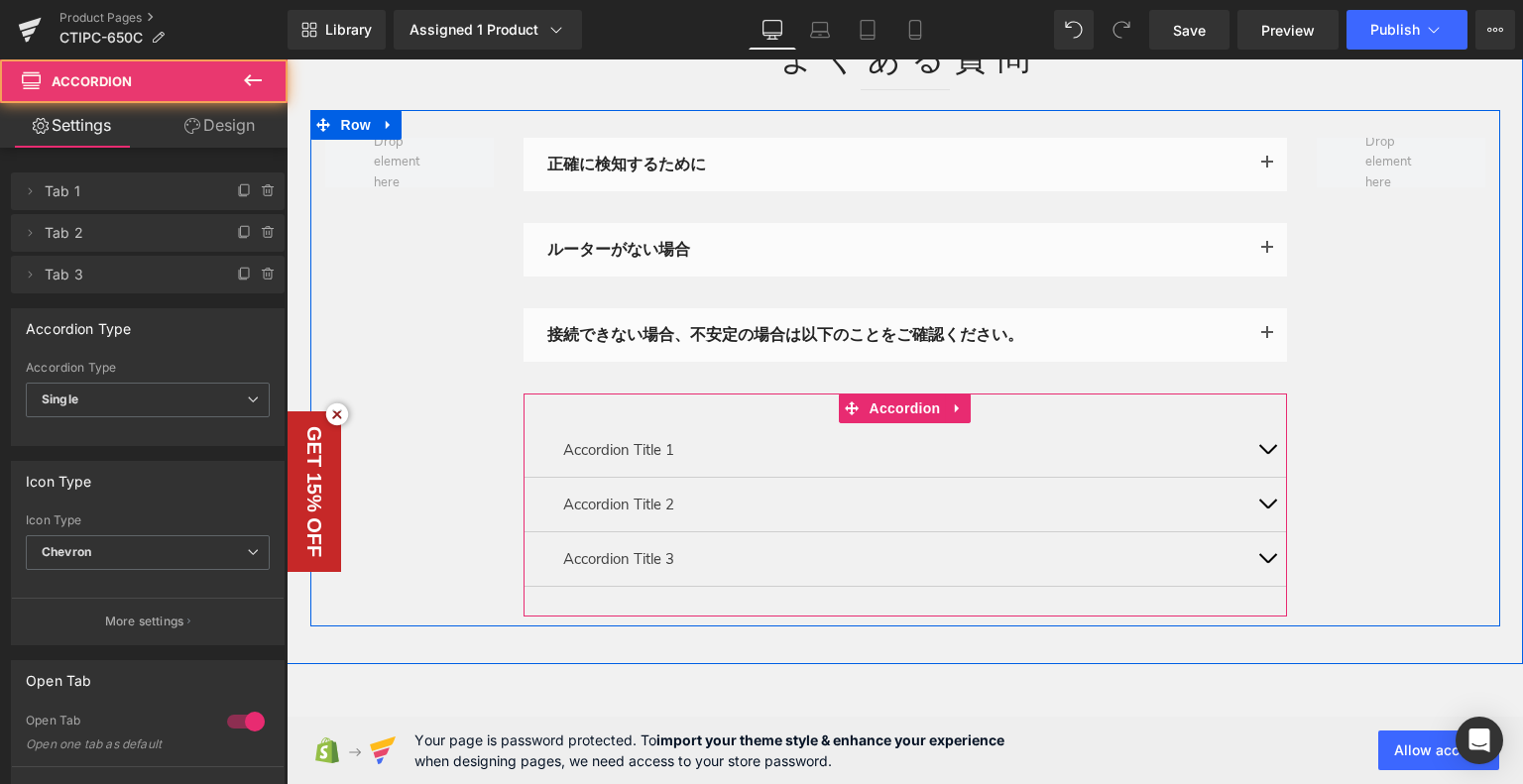 click at bounding box center (1267, 450) 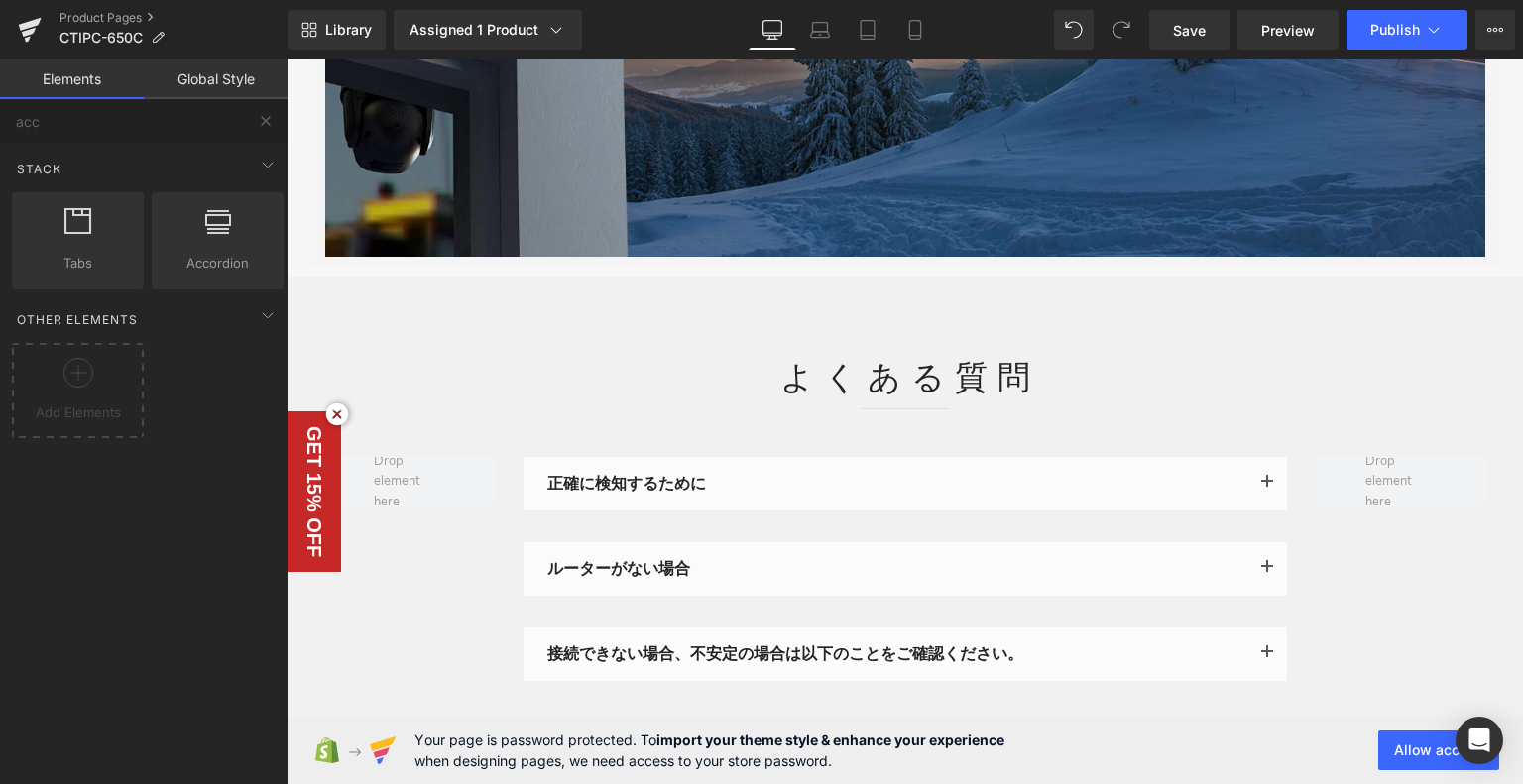 scroll, scrollTop: 7235, scrollLeft: 0, axis: vertical 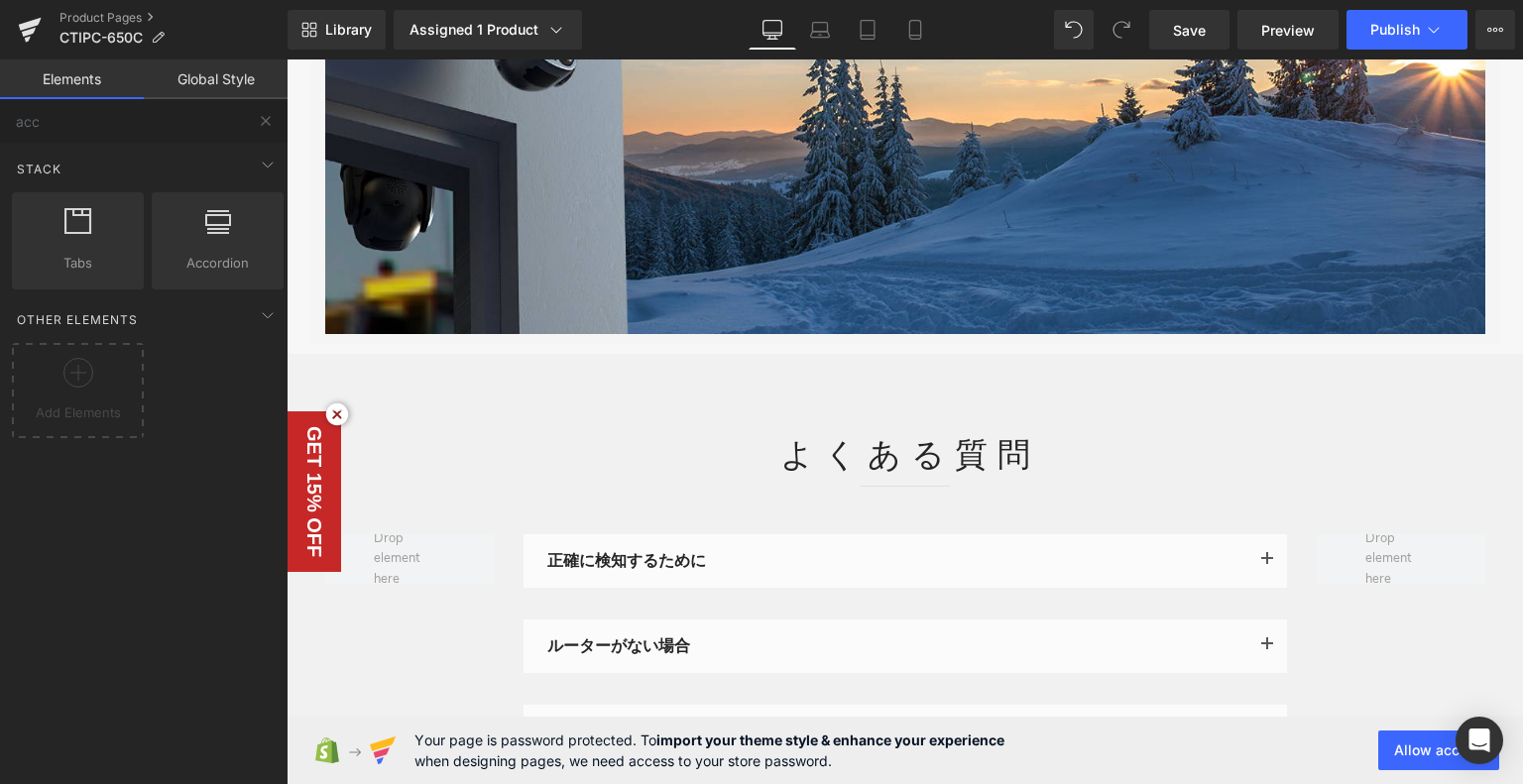 click on "Library Assigned 1 Product  Product Preview
5GWi-Fi 対応・6倍ハイブリッドズーム Ctronics 防犯カメラ 屋外 4MP 夜間カラー撮影 ヒューマン検知 自動追跡  650C Manage assigned products Desktop Desktop Laptop Tablet Mobile Save Preview Publish Scheduled View Live Page View with current Template Save Template to Library Schedule Publish Publish Settings Shortcuts  Your page can’t be published   You've reached the maximum number of published pages on your plan  (14/999999).  You need to upgrade your plan or unpublish all your pages to get 1 publish slot.   Unpublish pages   Upgrade plan" at bounding box center (905, 30) 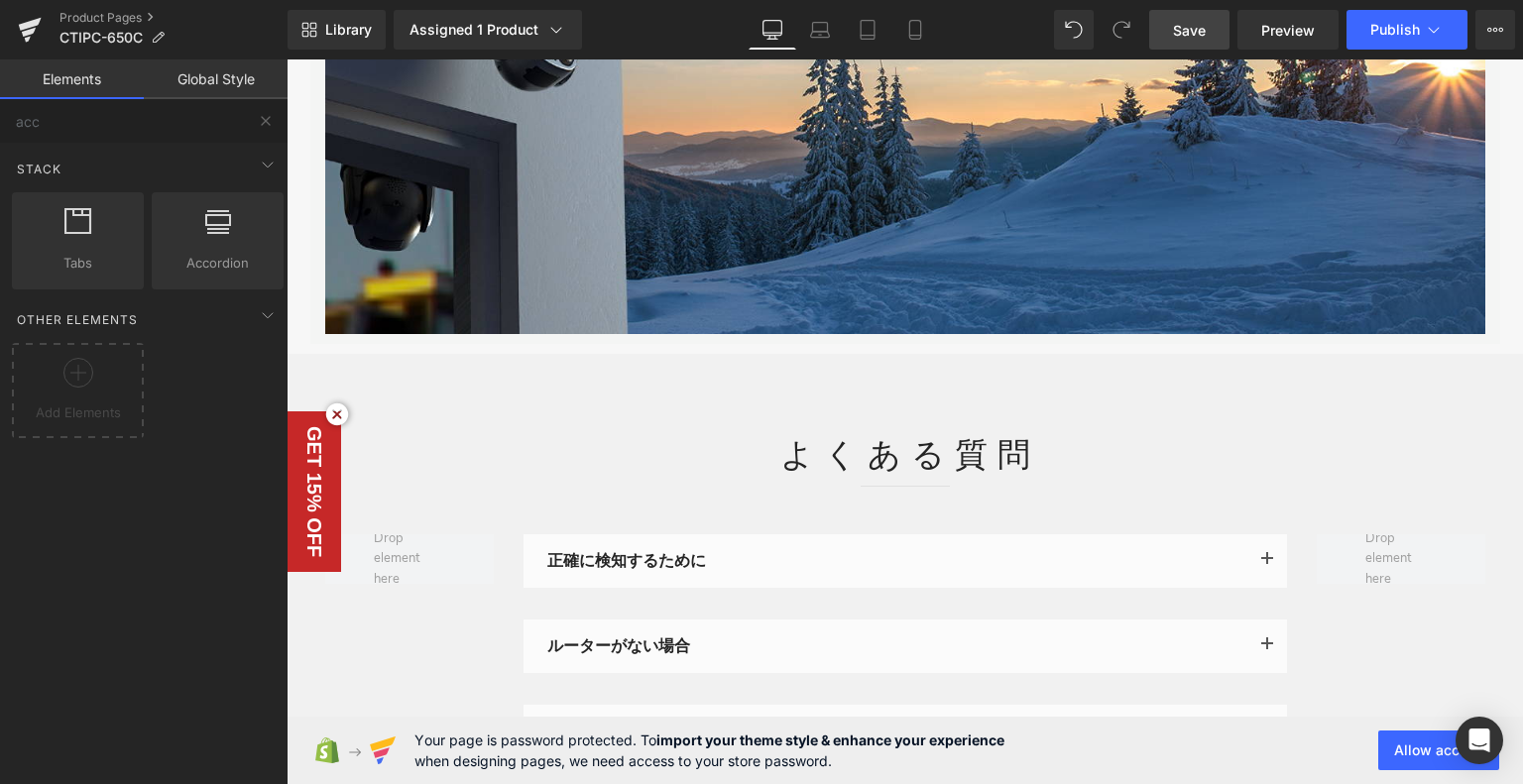 click on "Save" at bounding box center [1189, 30] 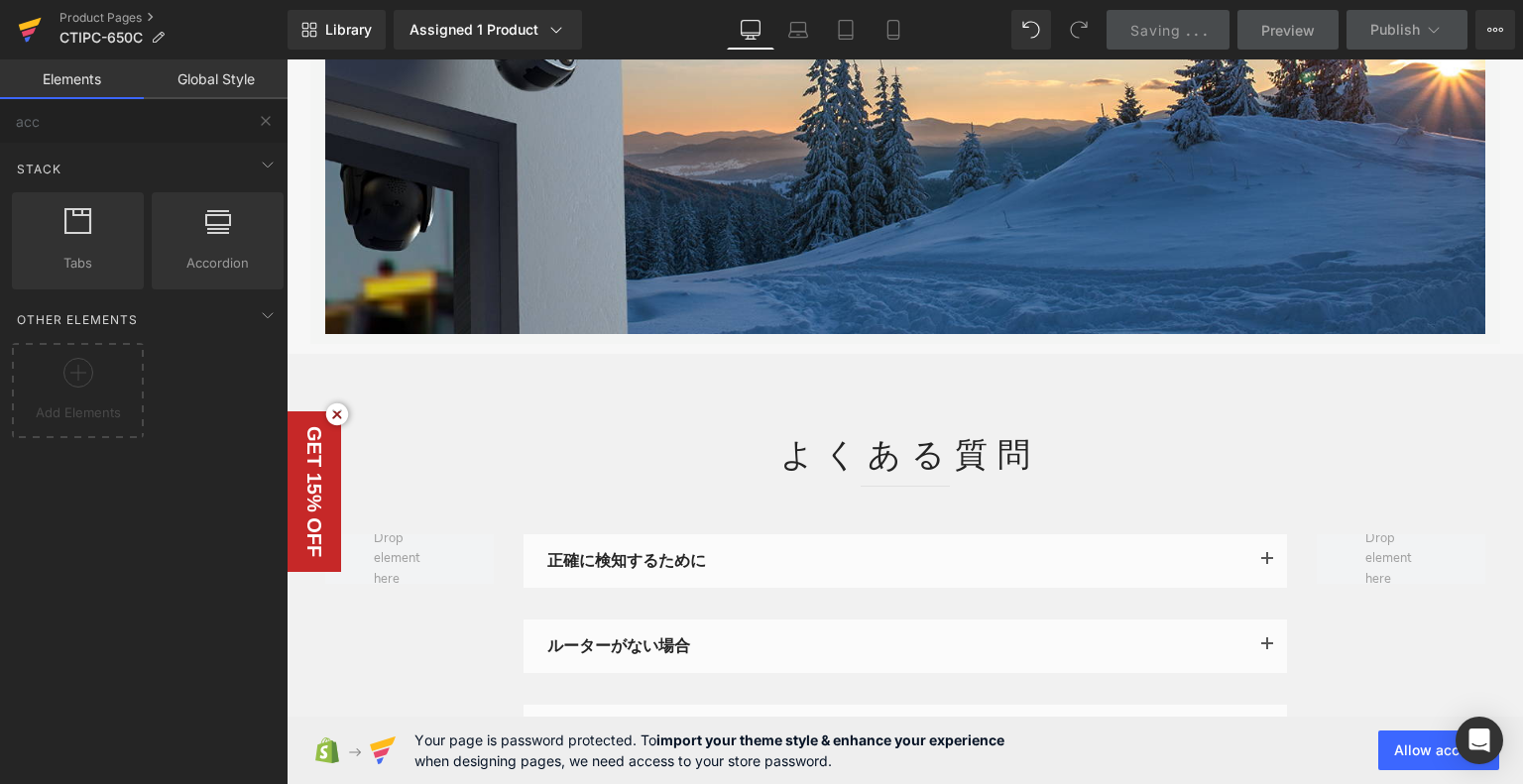 click 